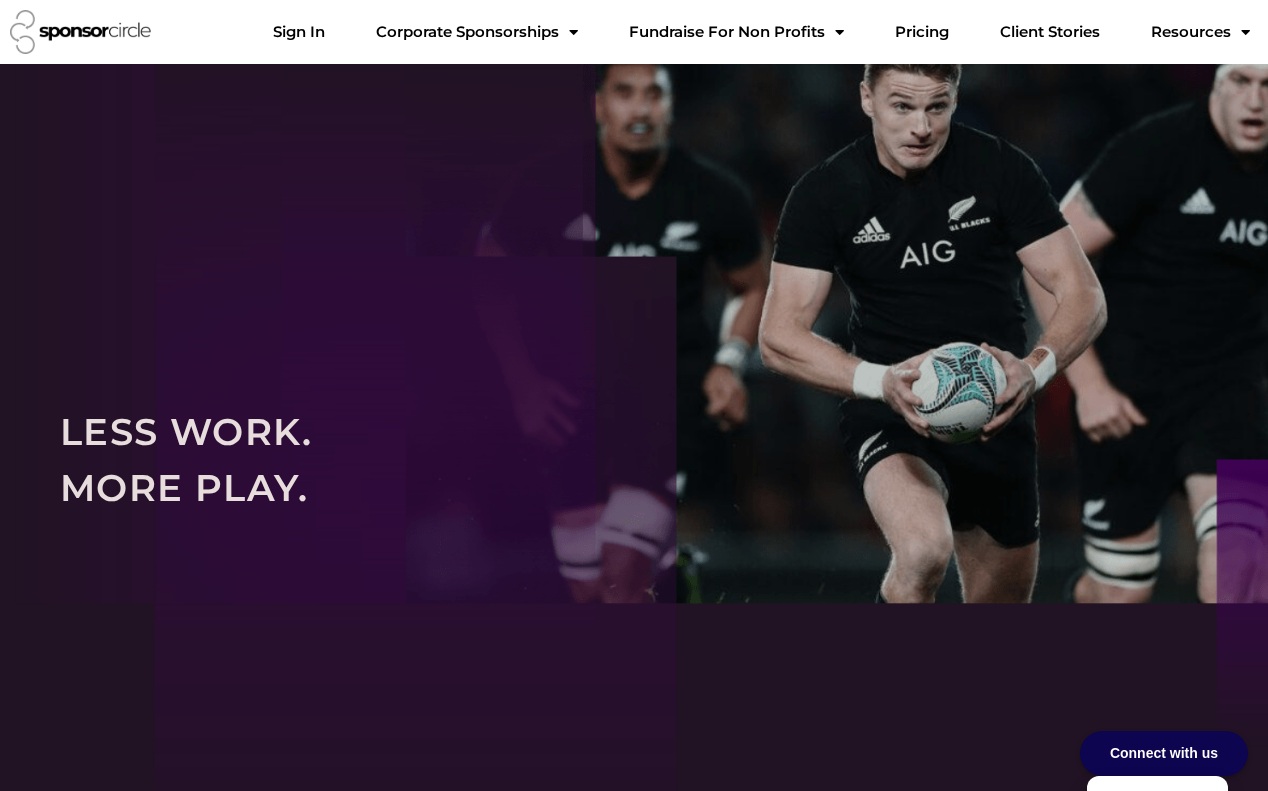 scroll, scrollTop: 0, scrollLeft: 0, axis: both 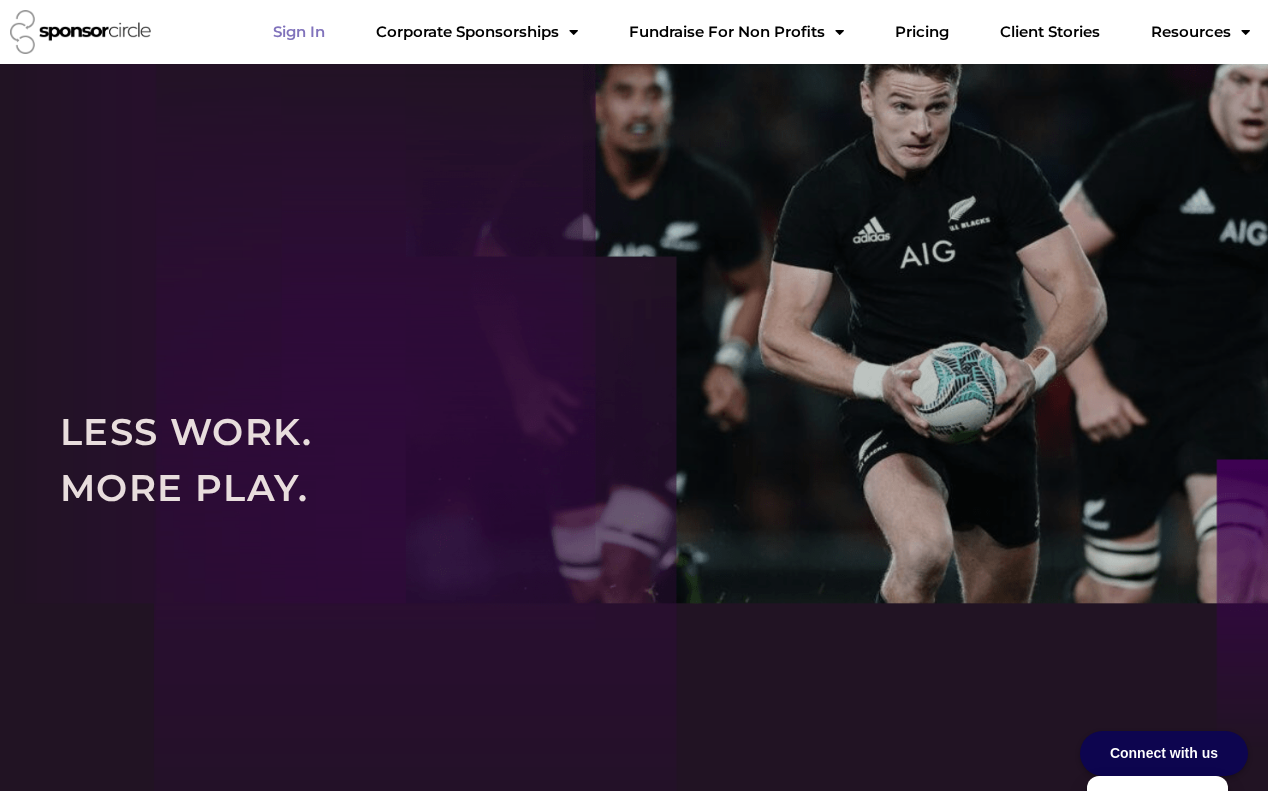 click on "Sign In" 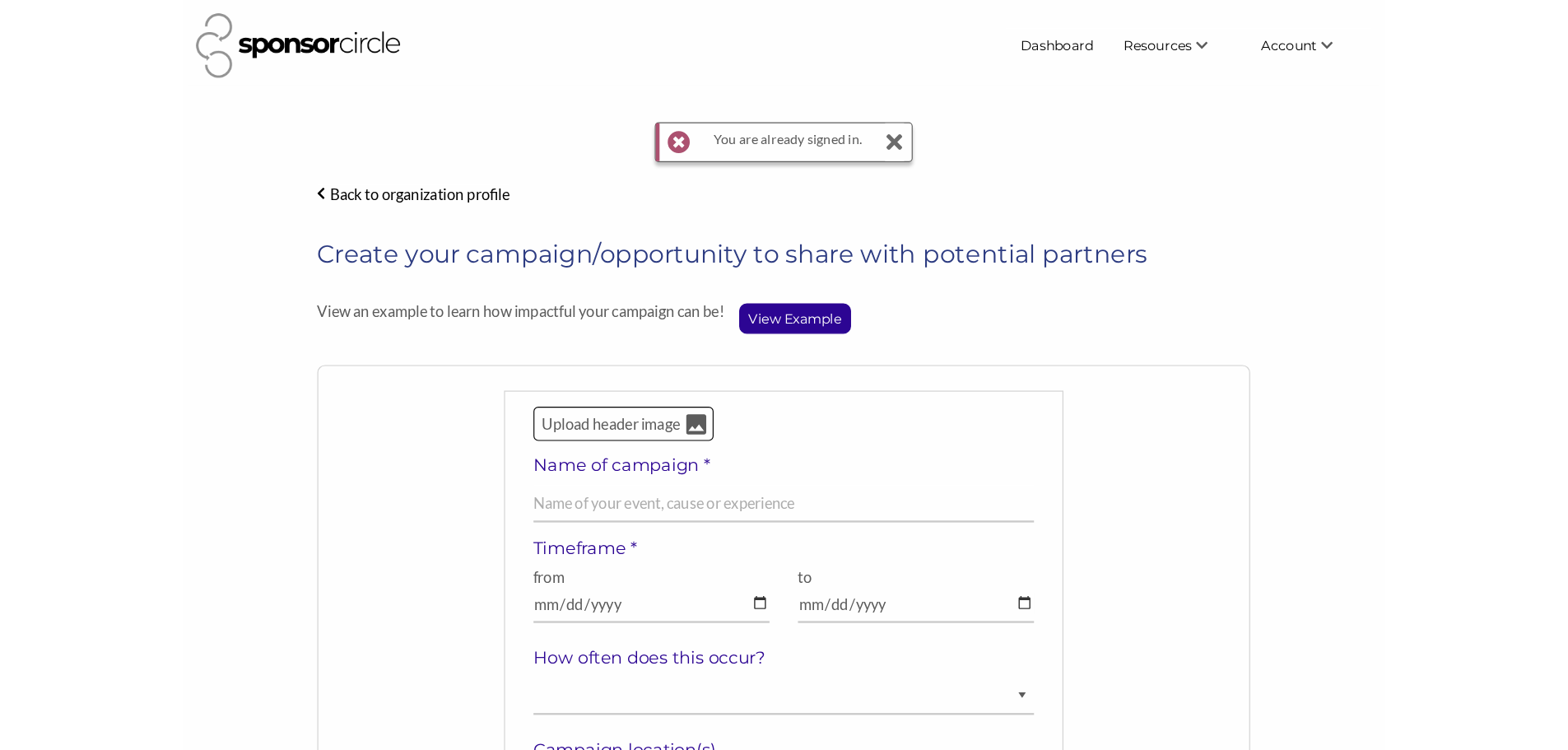 scroll, scrollTop: 0, scrollLeft: 0, axis: both 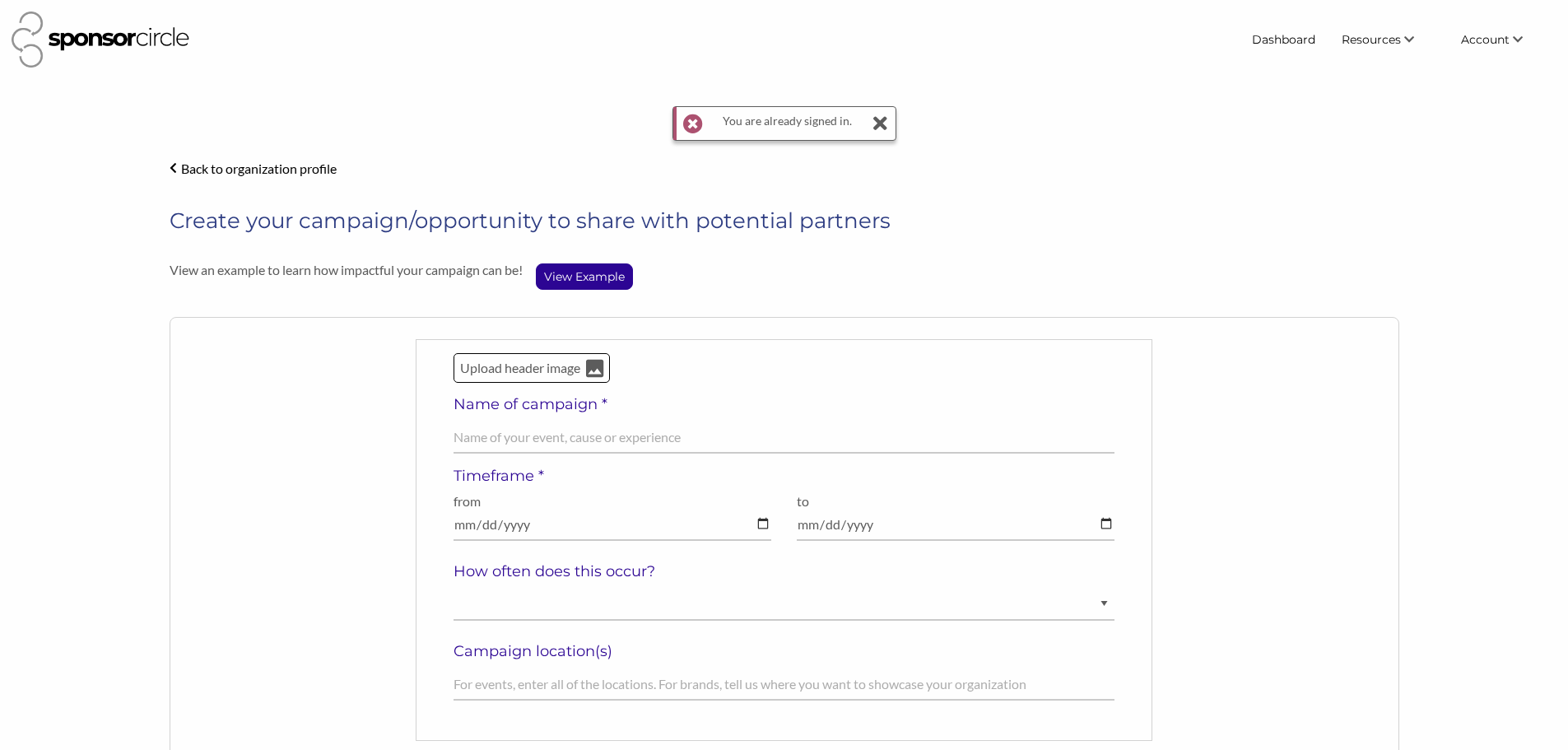 click at bounding box center [881, 123] 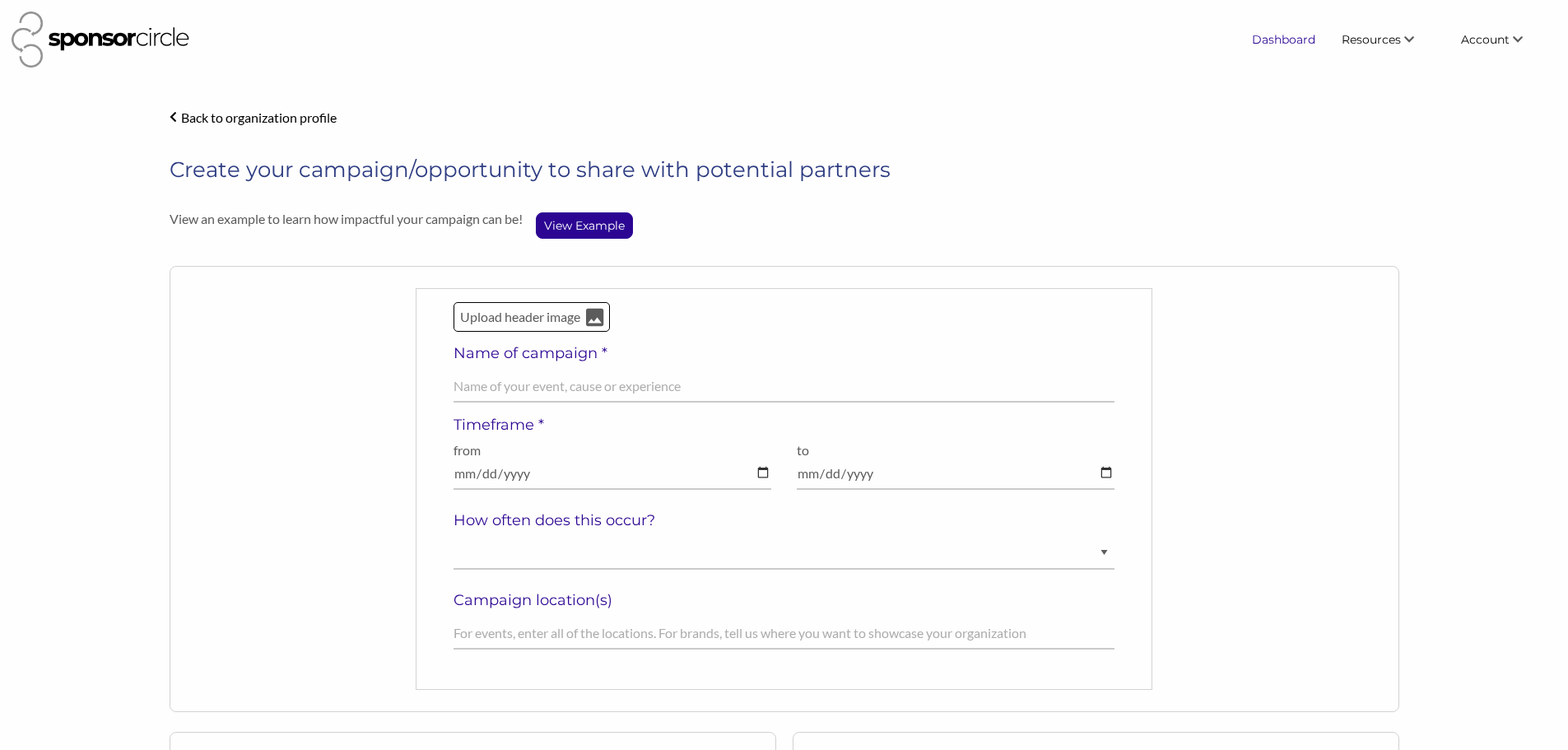 click on "Dashboard" at bounding box center (1283, 40) 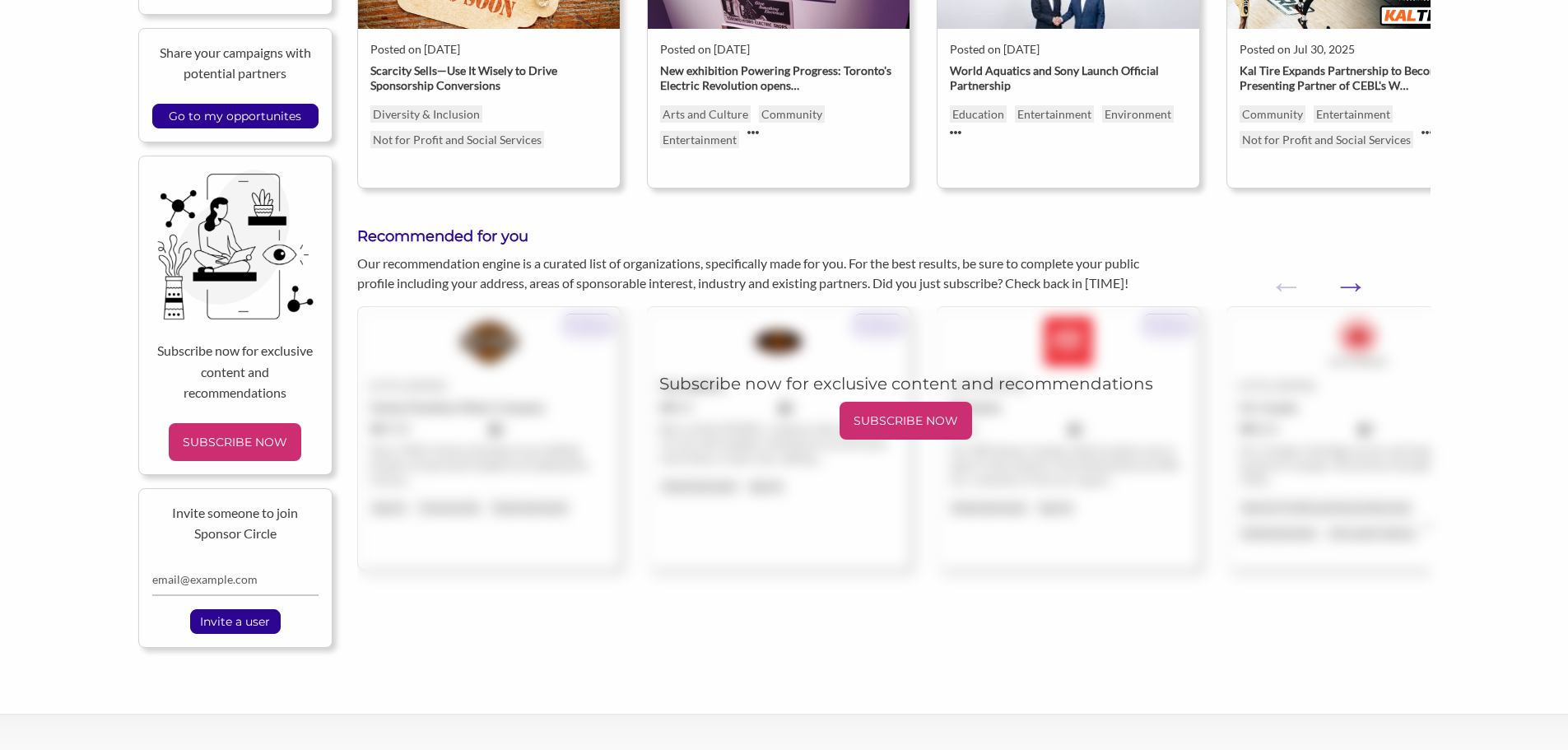 scroll, scrollTop: 576, scrollLeft: 0, axis: vertical 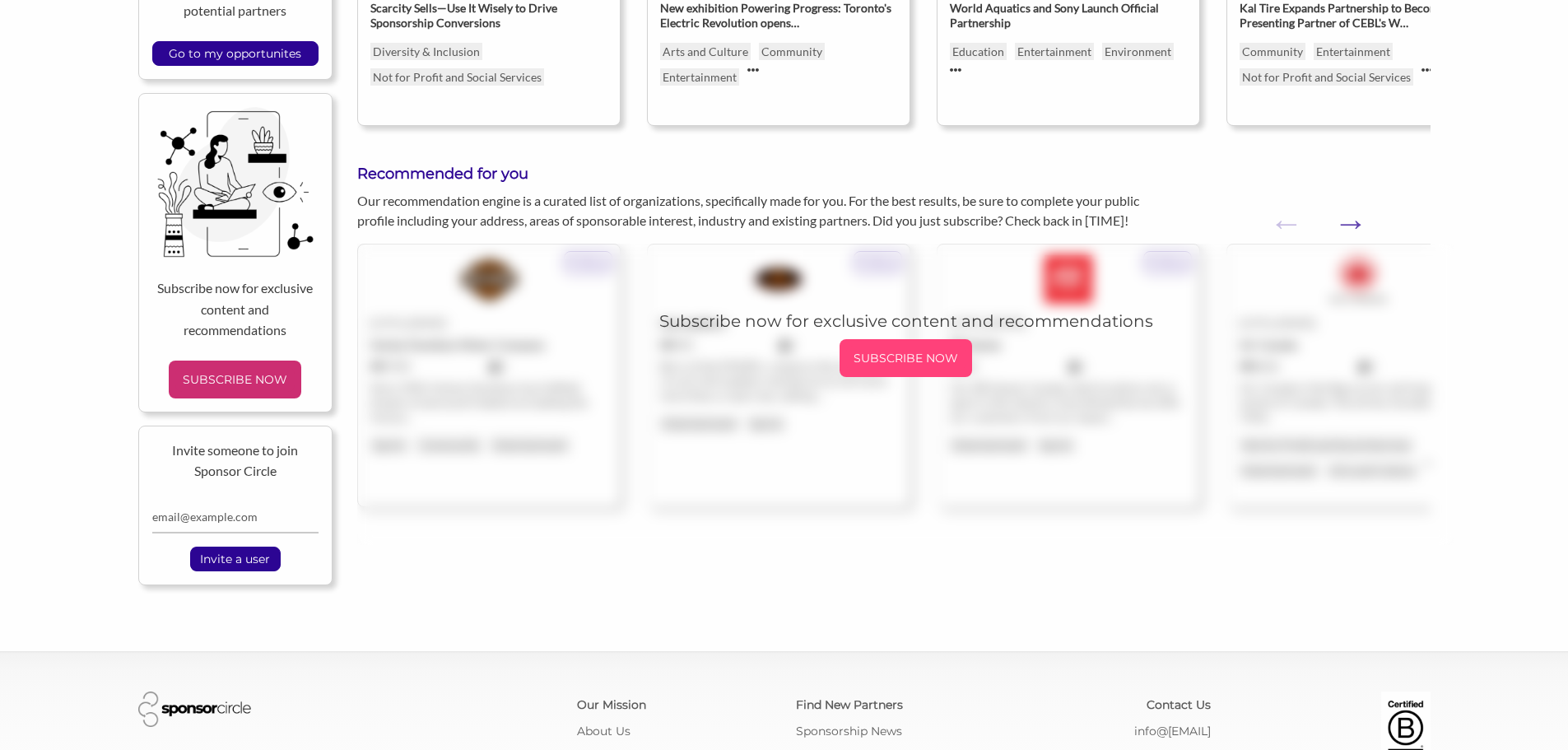 click on "SUBSCRIBE NOW" at bounding box center [905, 358] 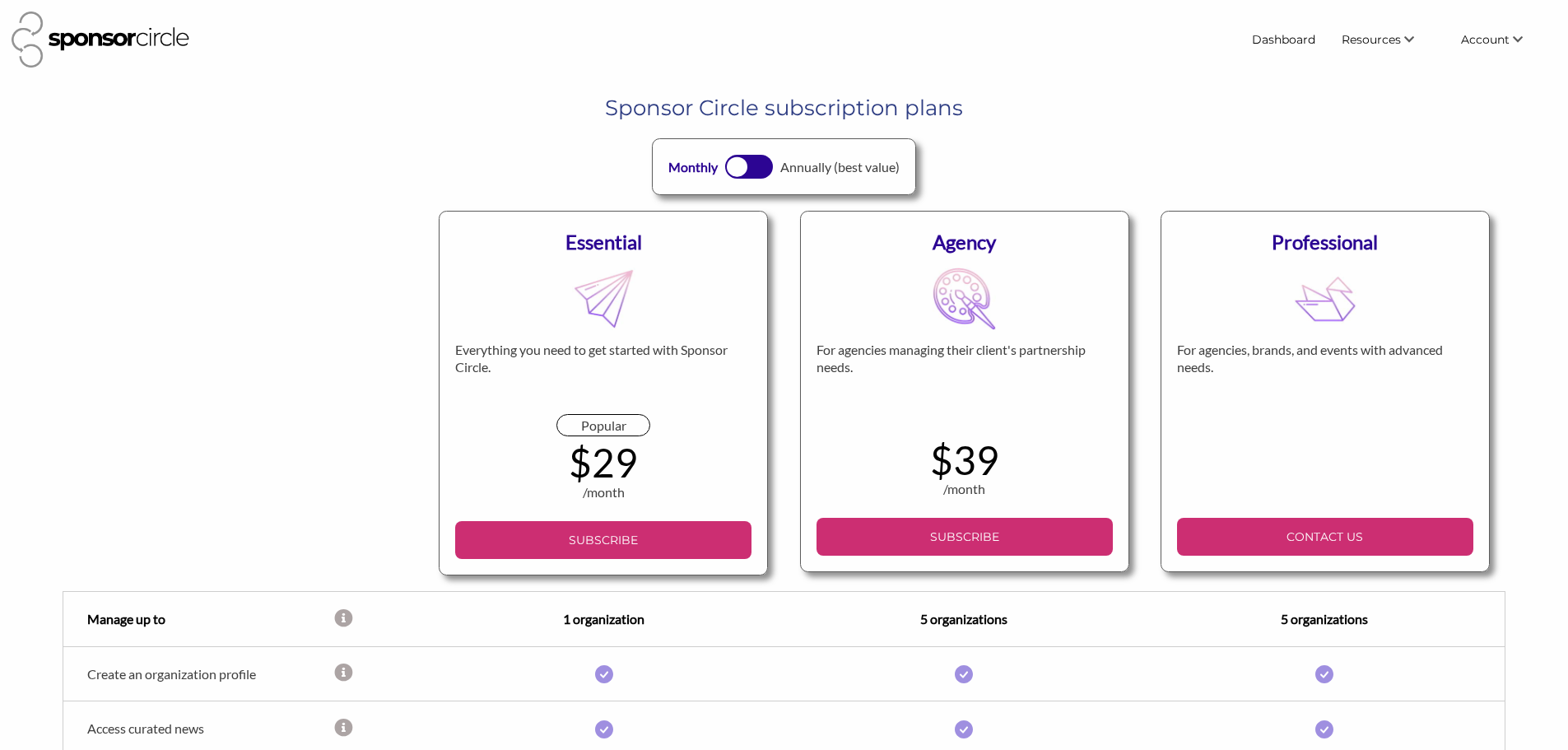 scroll, scrollTop: 0, scrollLeft: 0, axis: both 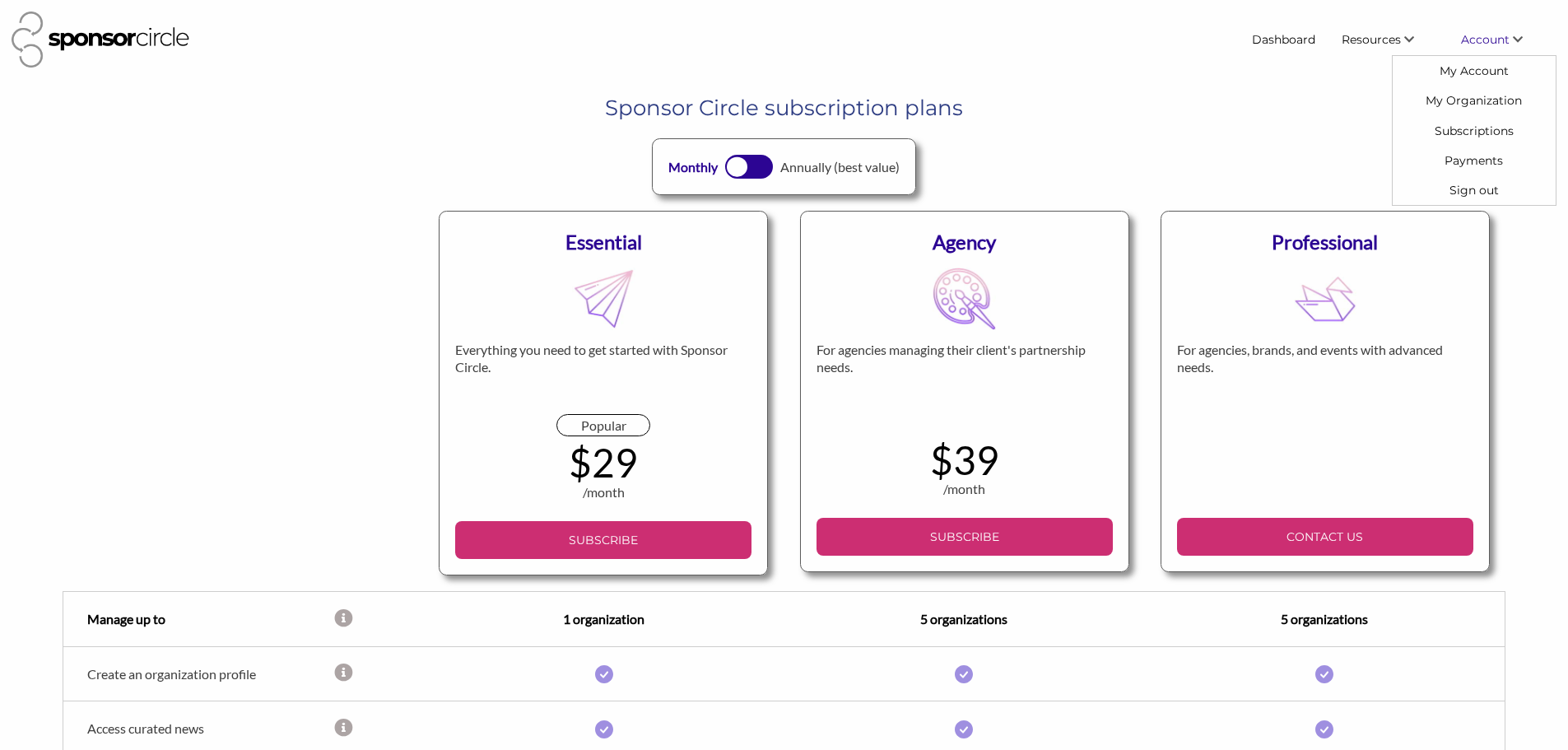 click on "Account" at bounding box center [1502, 40] 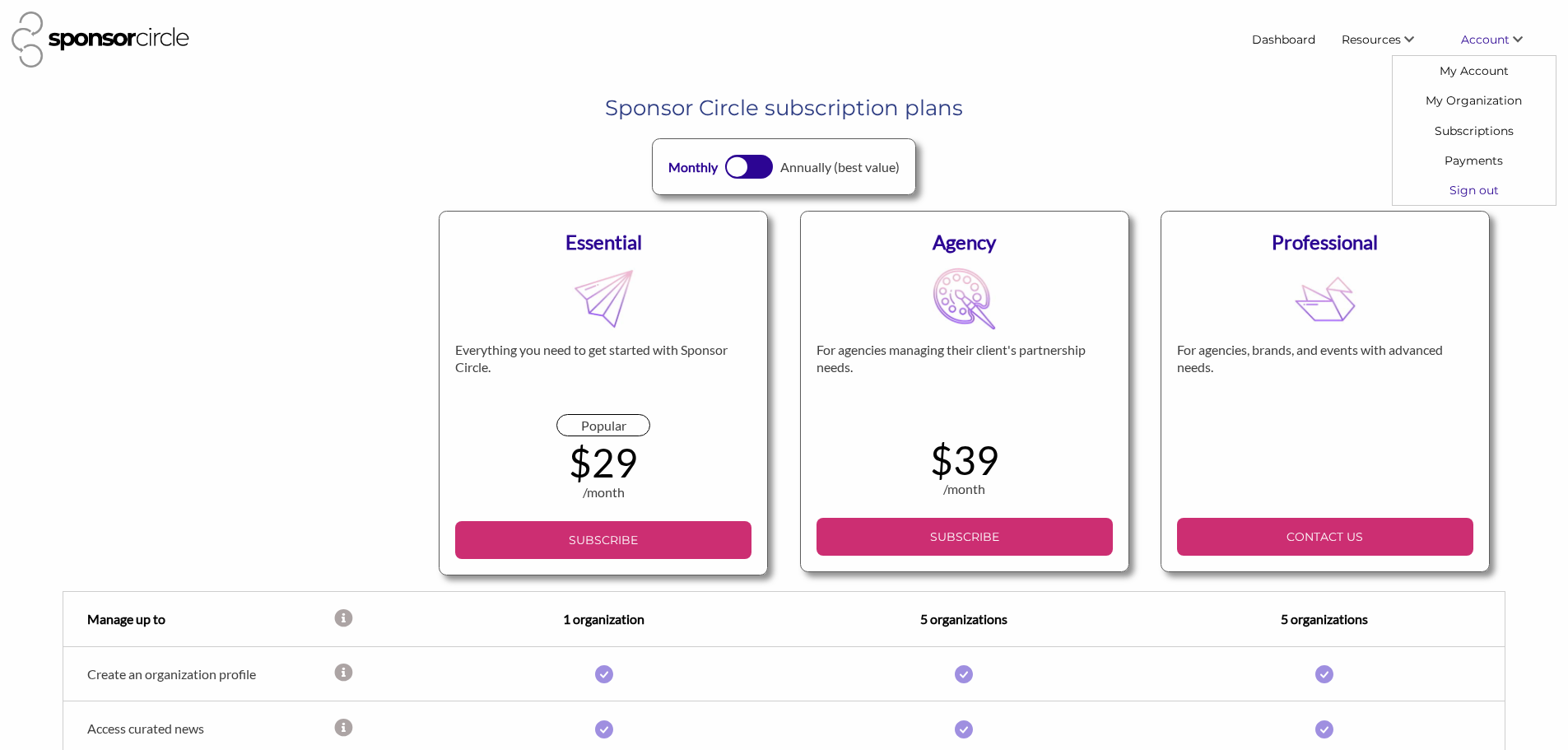 click on "Sign out" at bounding box center (1474, 190) 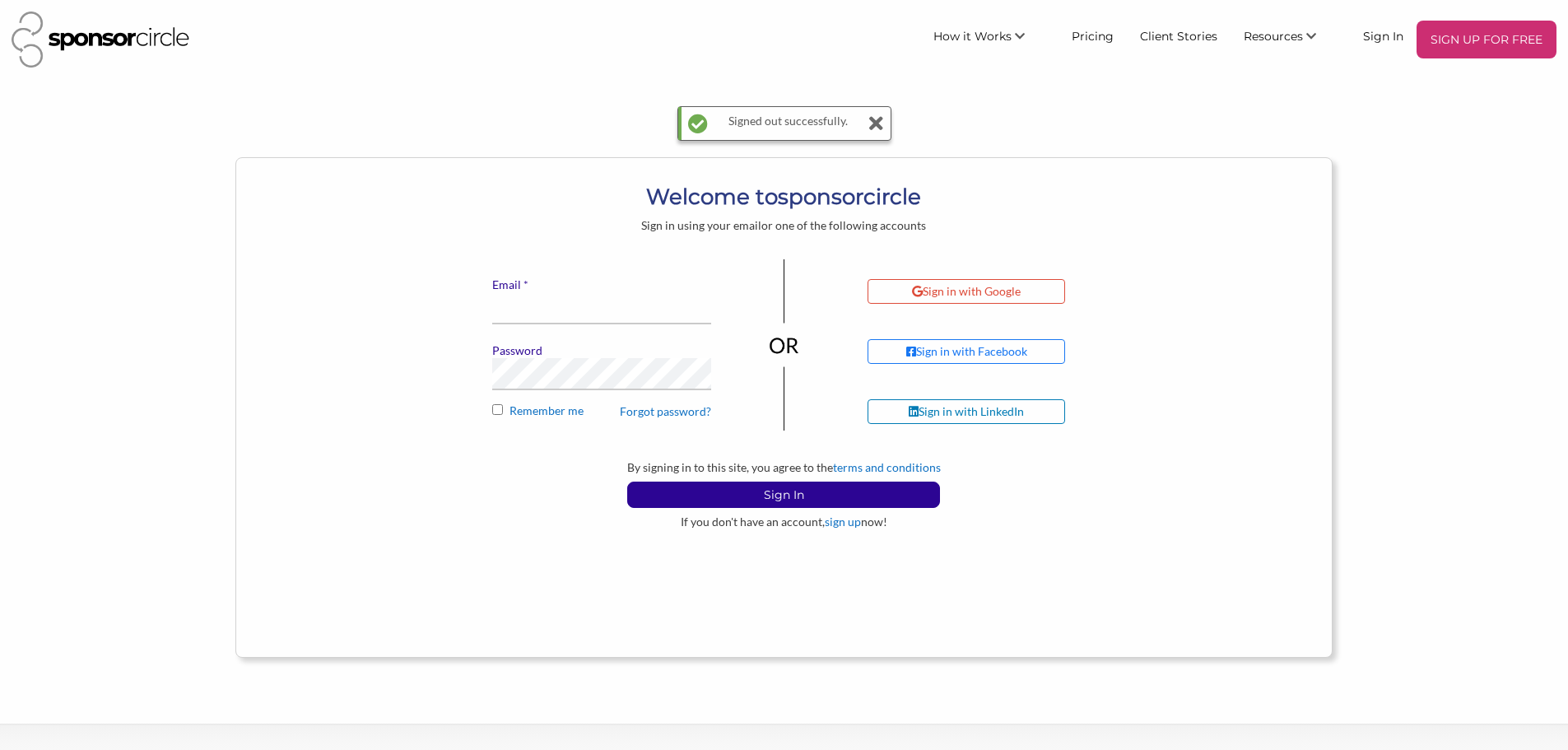 scroll, scrollTop: 0, scrollLeft: 0, axis: both 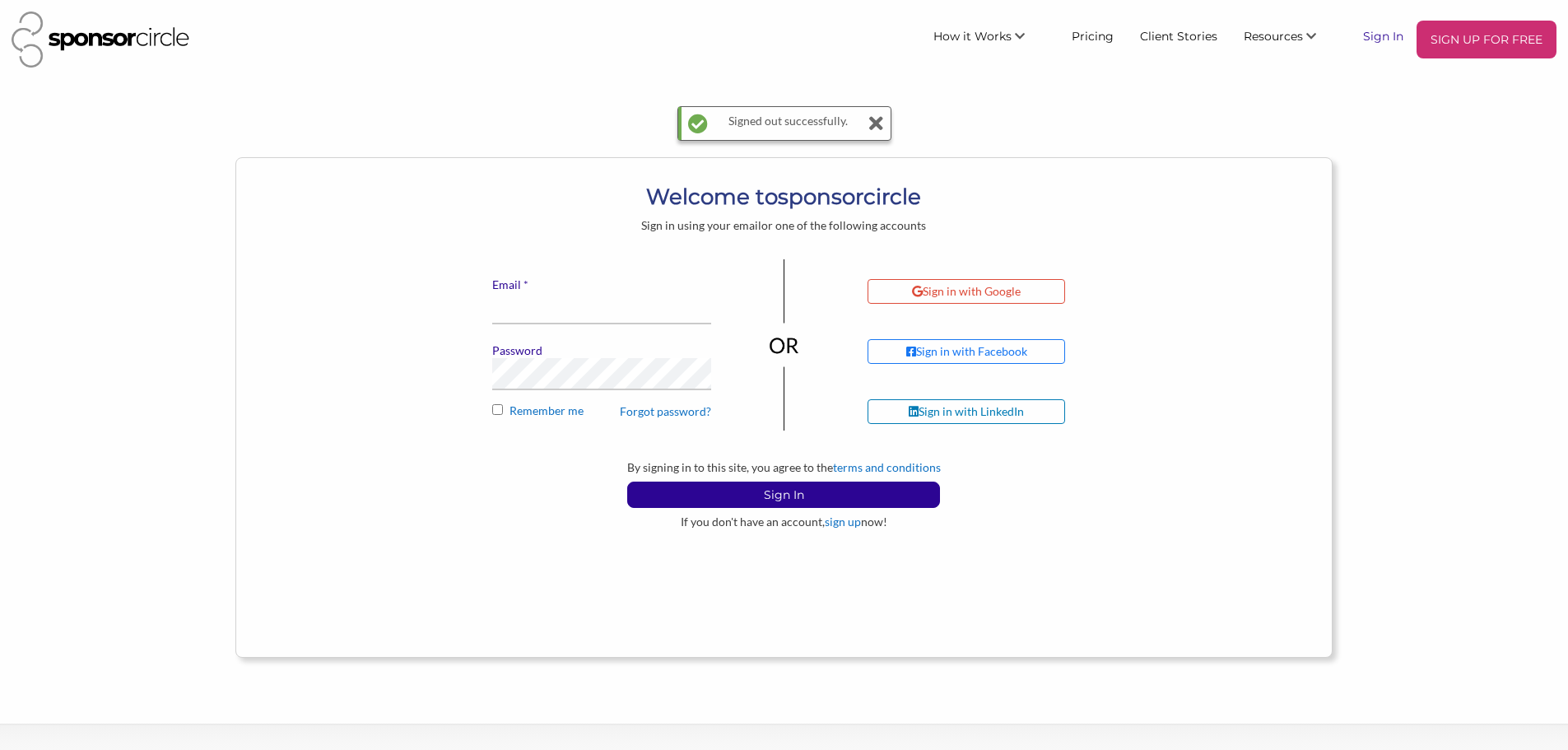 click on "Sign In" at bounding box center [1383, 35] 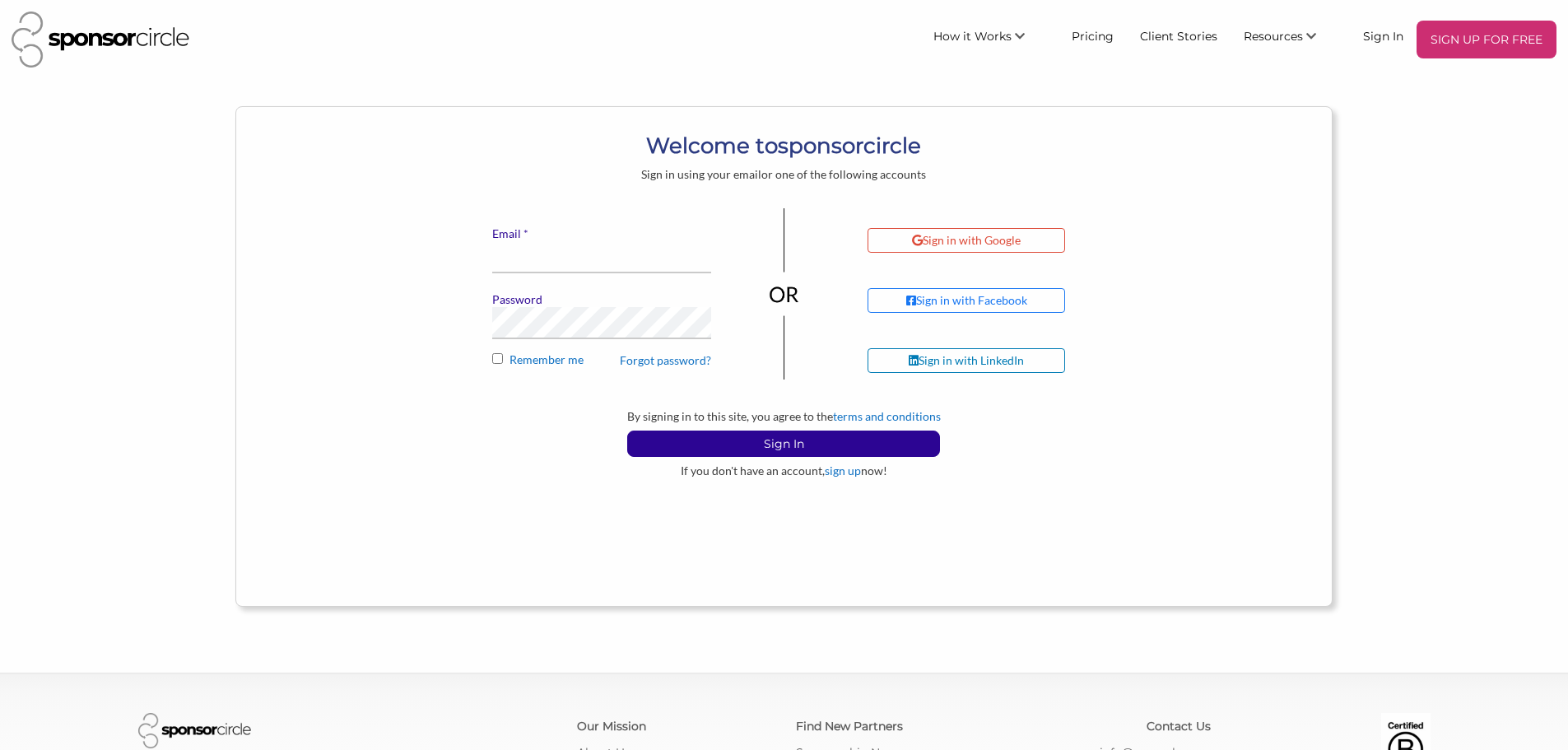 scroll, scrollTop: 0, scrollLeft: 0, axis: both 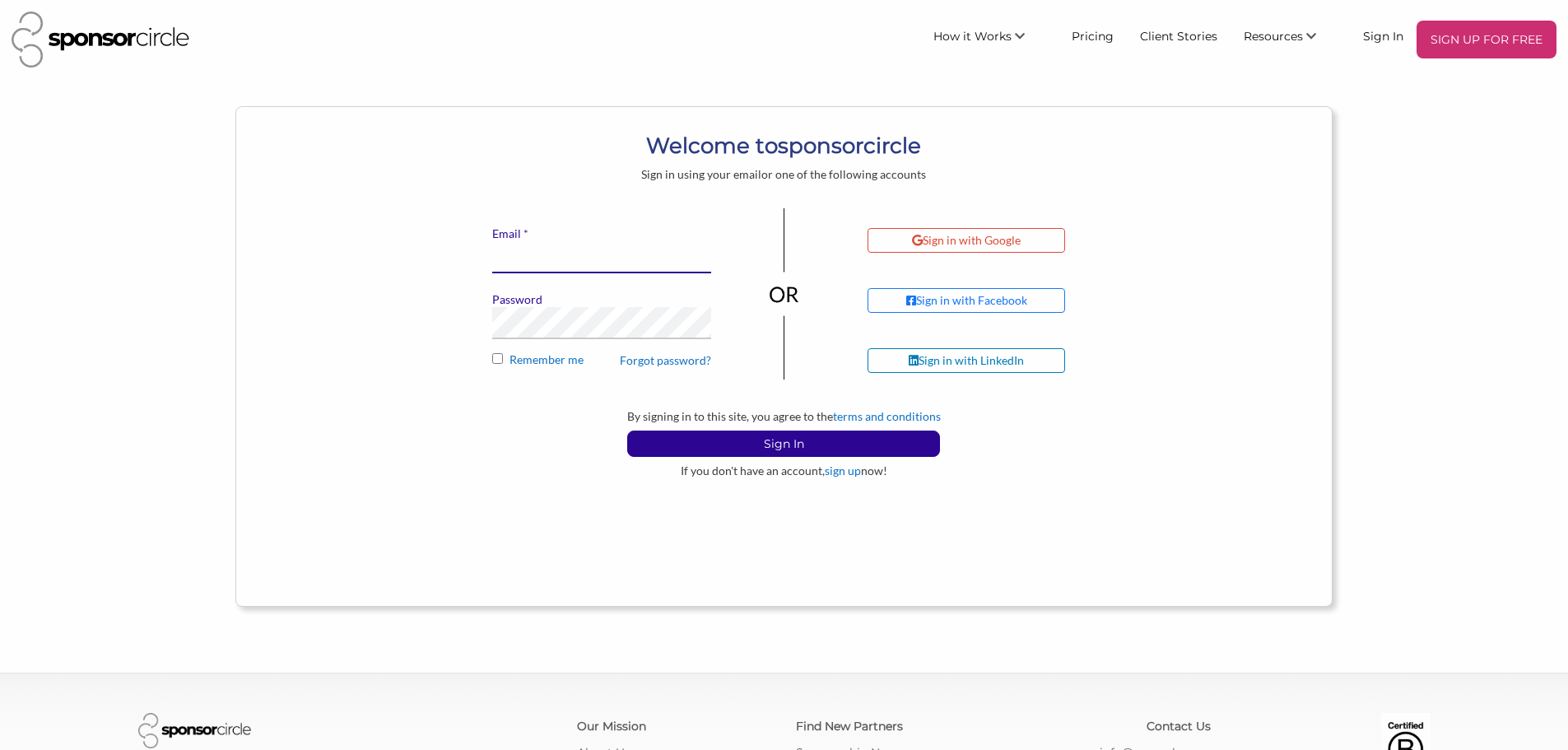click on "*  Email" at bounding box center [602, 257] 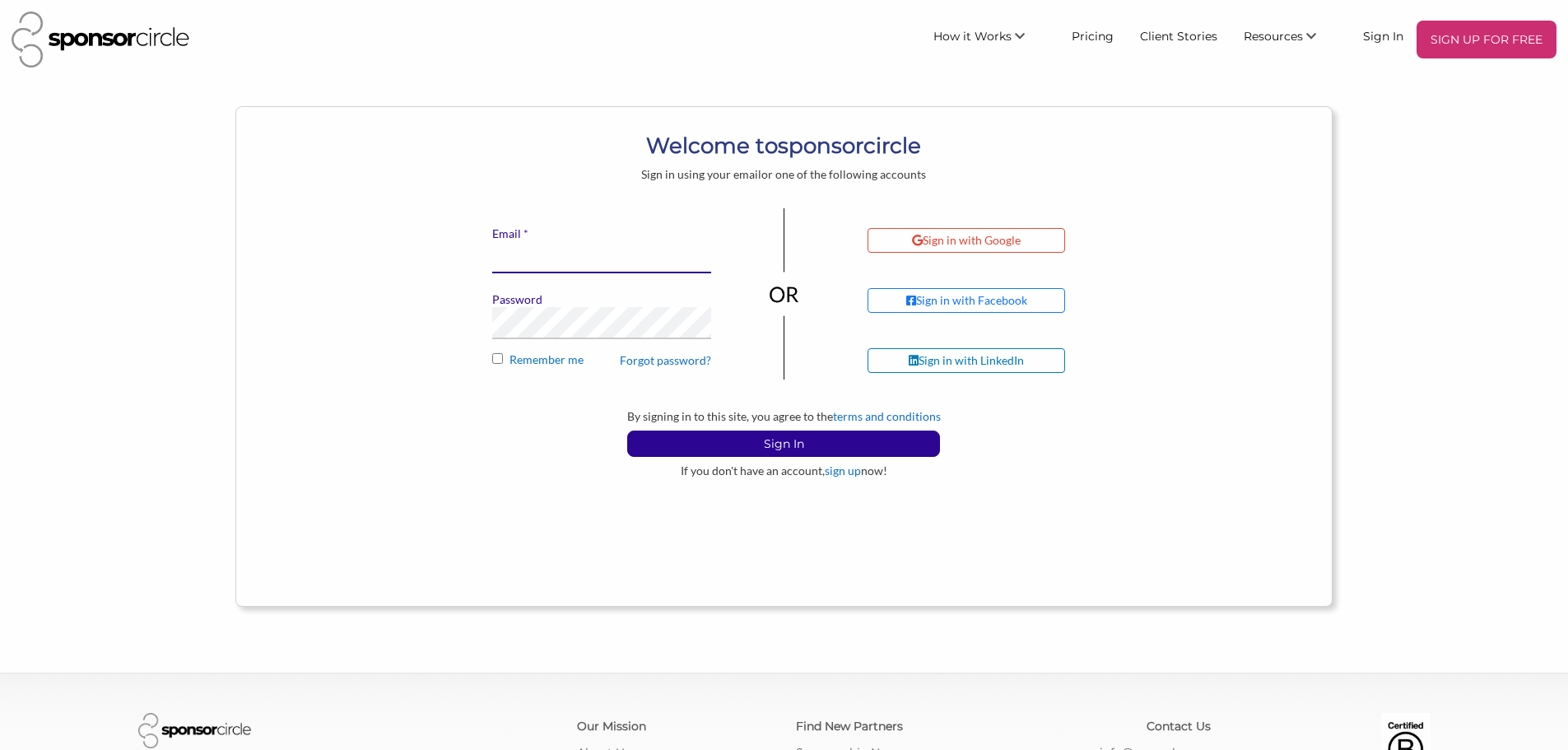 type on "financeadmin@example.com" 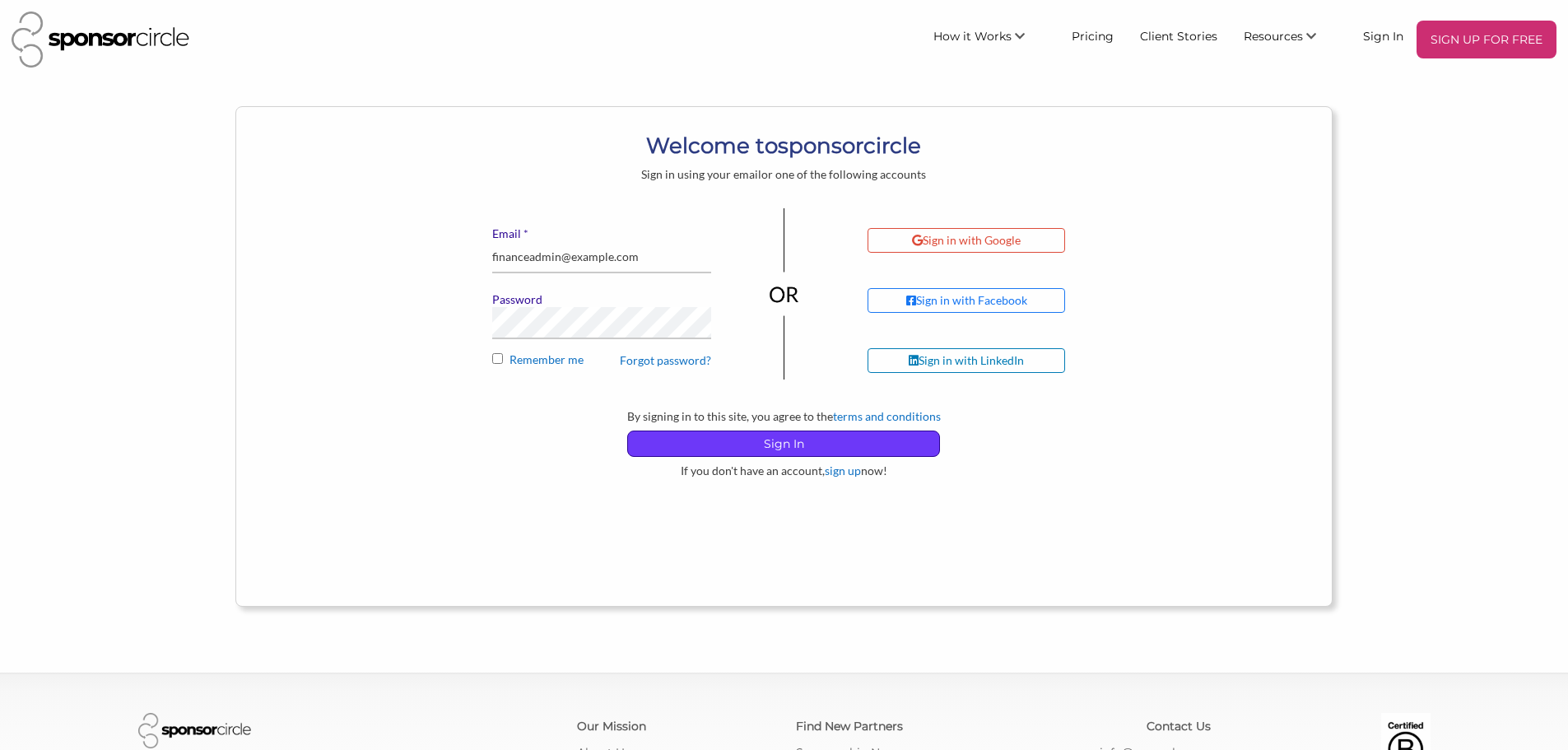 click on "Sign In" at bounding box center [784, 444] 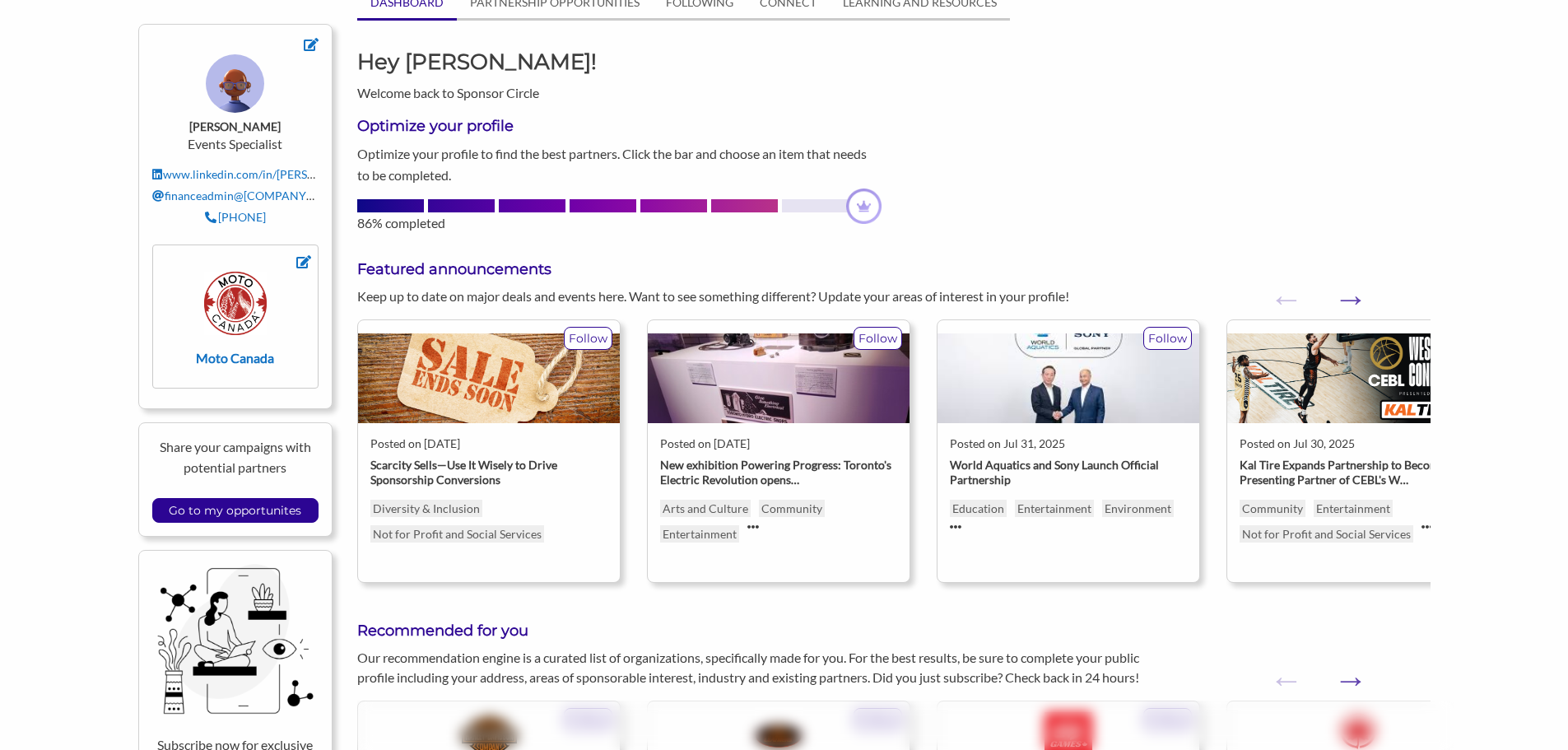 scroll, scrollTop: 163, scrollLeft: 0, axis: vertical 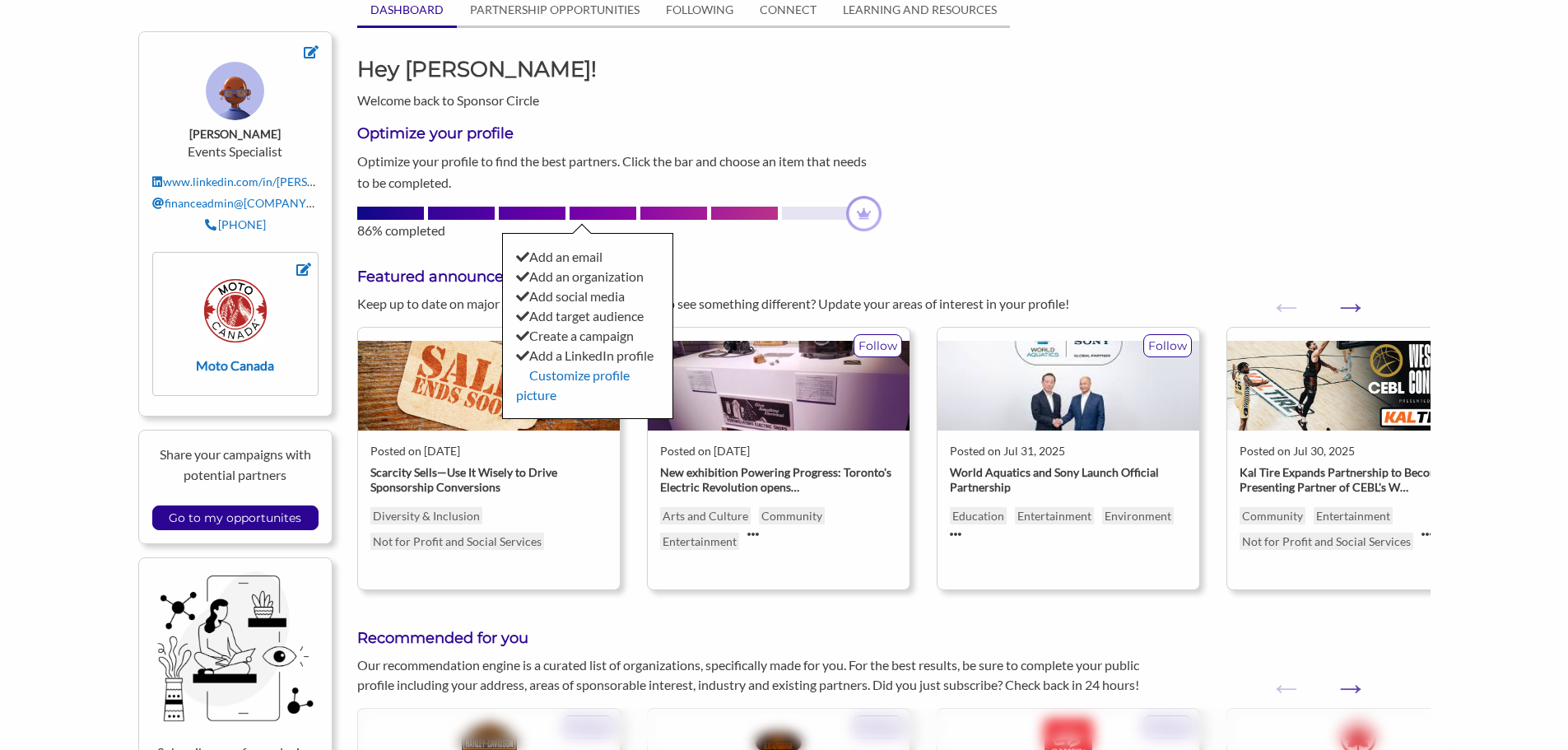 click at bounding box center [815, 213] 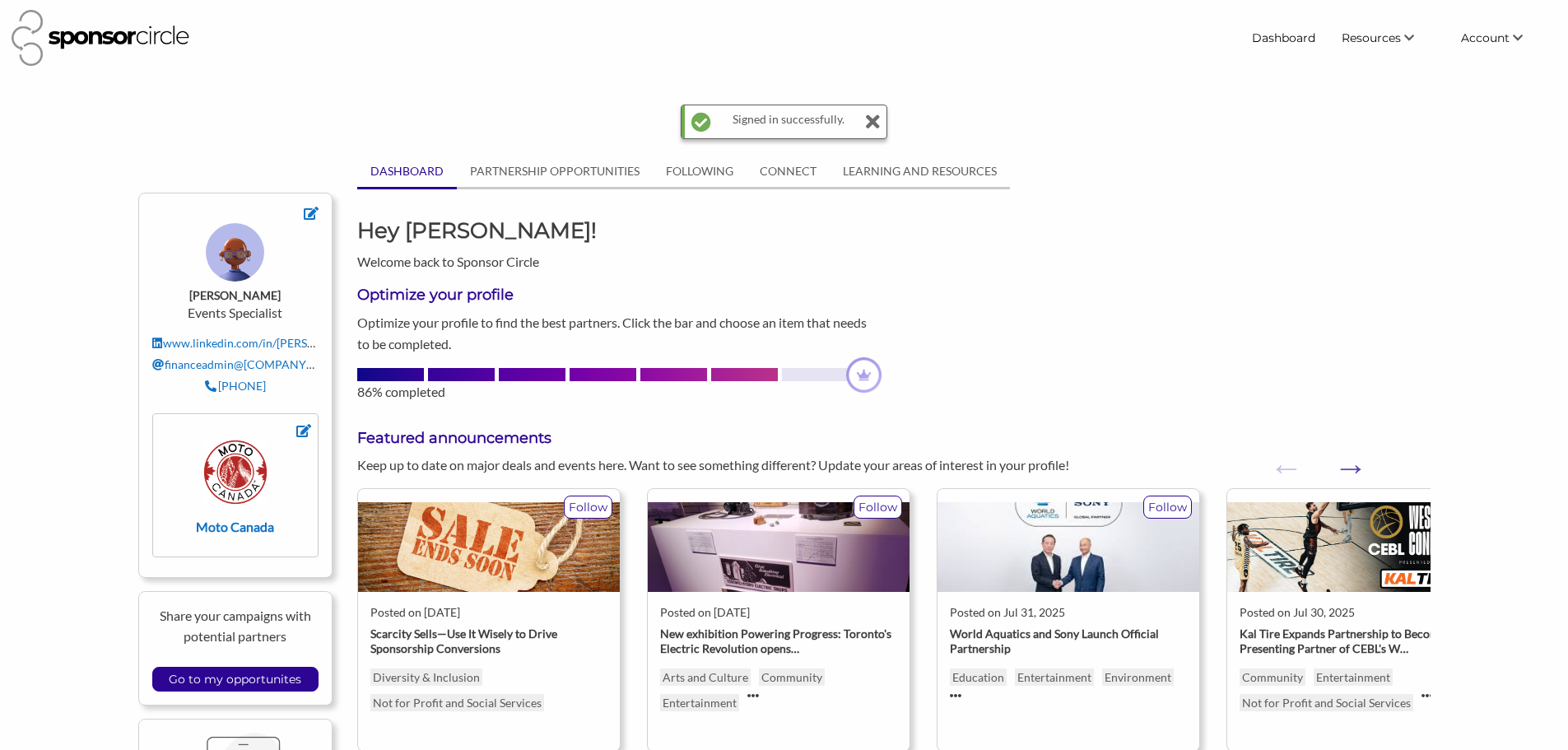 scroll, scrollTop: 0, scrollLeft: 0, axis: both 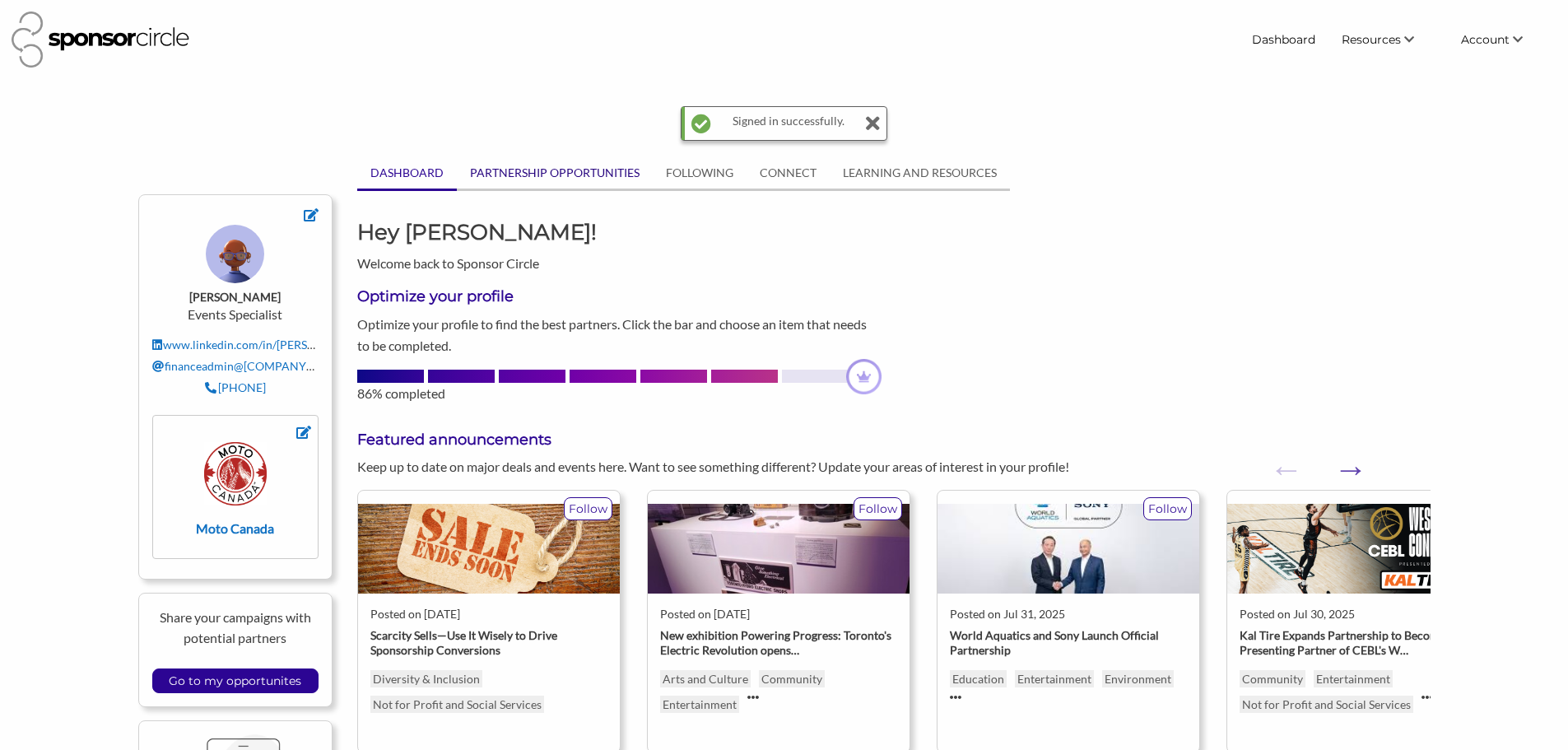 click on "PARTNERSHIP OPPORTUNITIES" at bounding box center [555, 173] 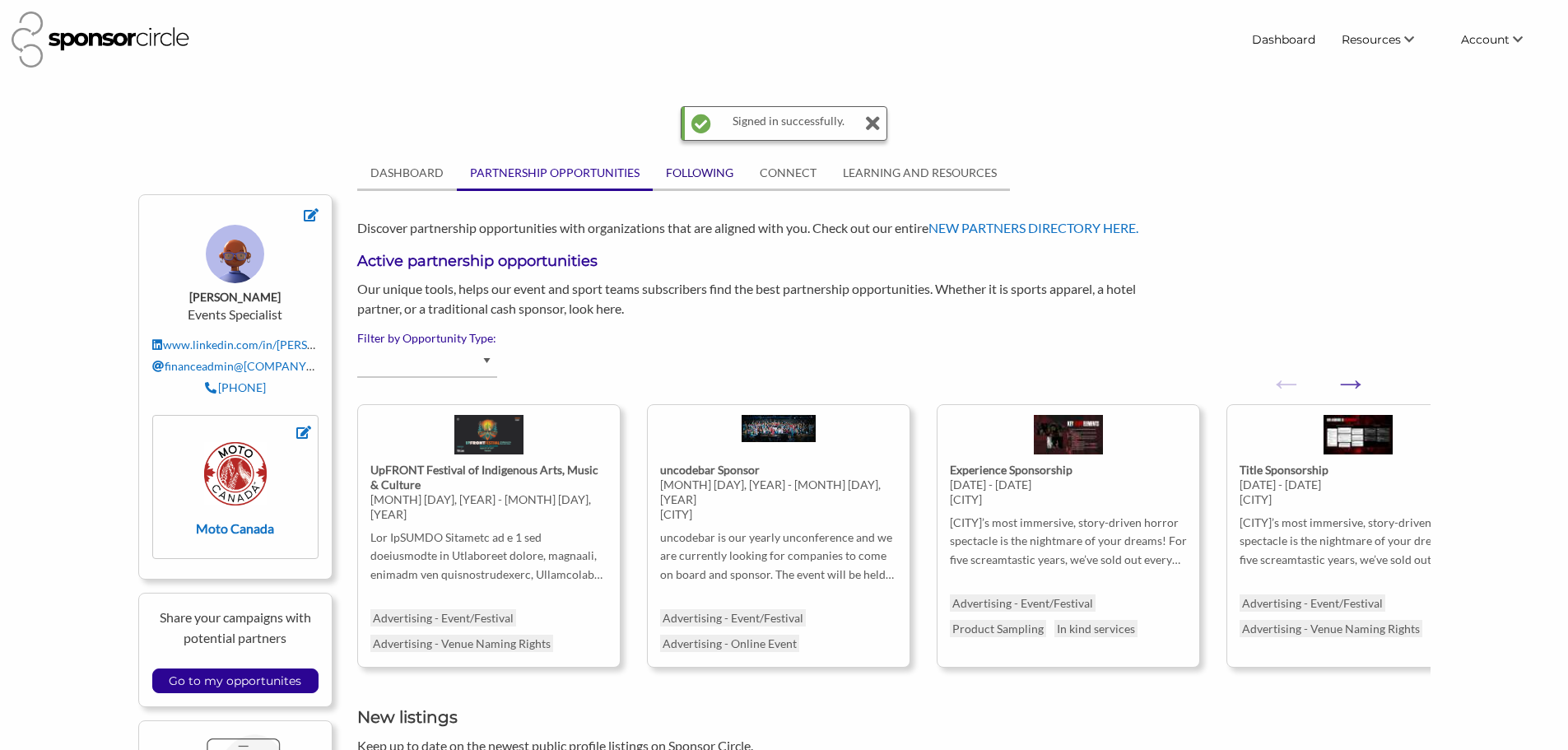 click on "FOLLOWING" at bounding box center (700, 173) 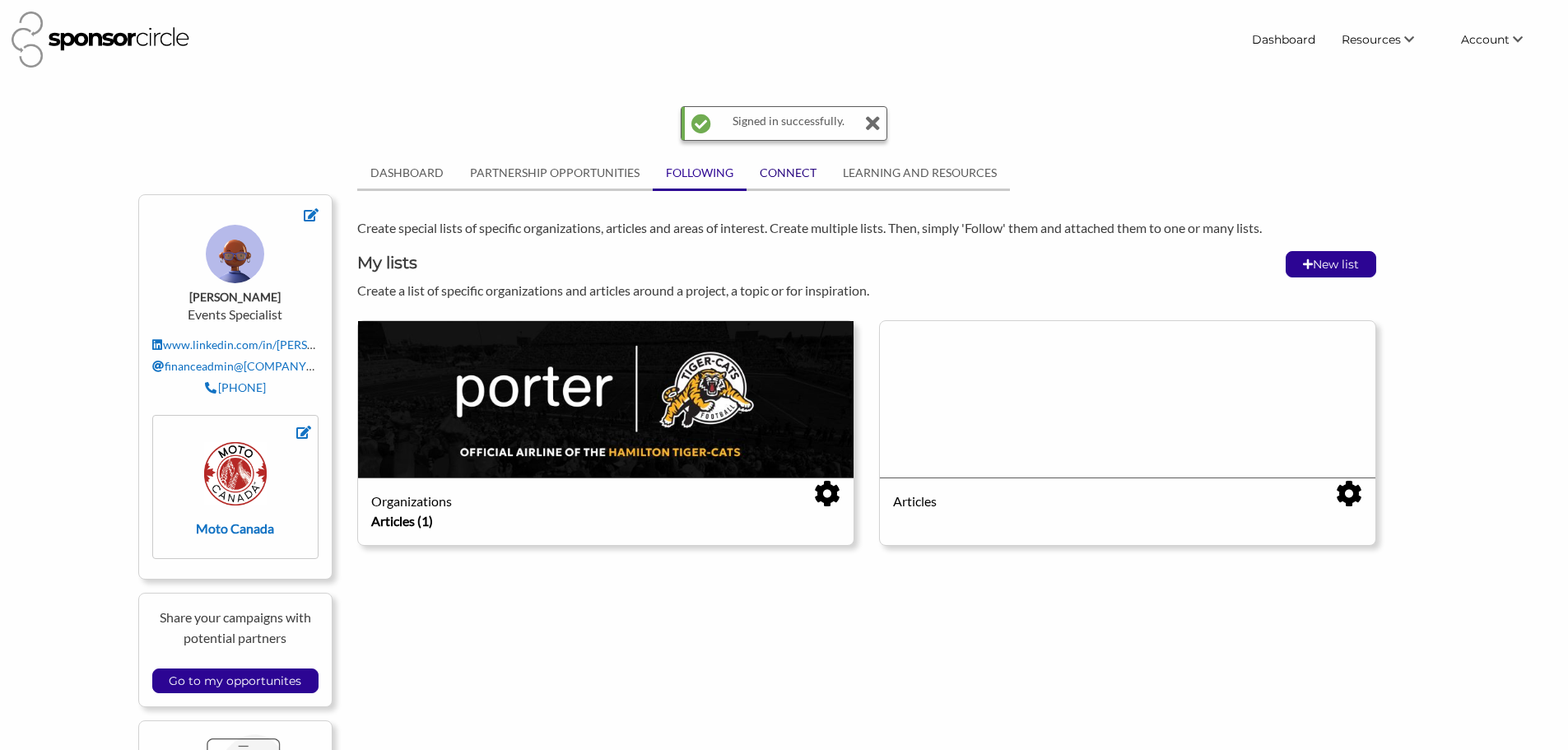 click on "CONNECT" at bounding box center [788, 173] 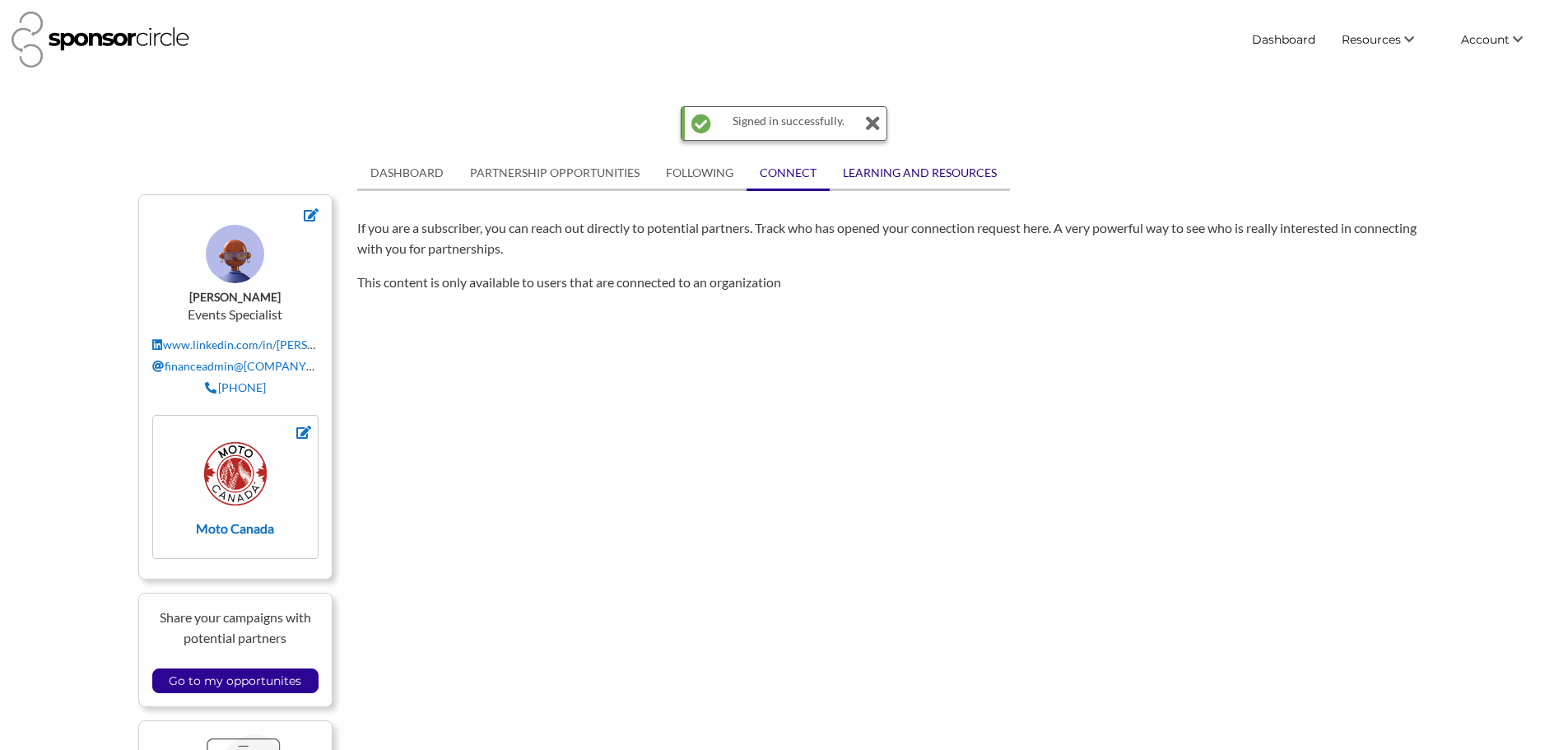 click on "LEARNING AND RESOURCES" at bounding box center [919, 173] 